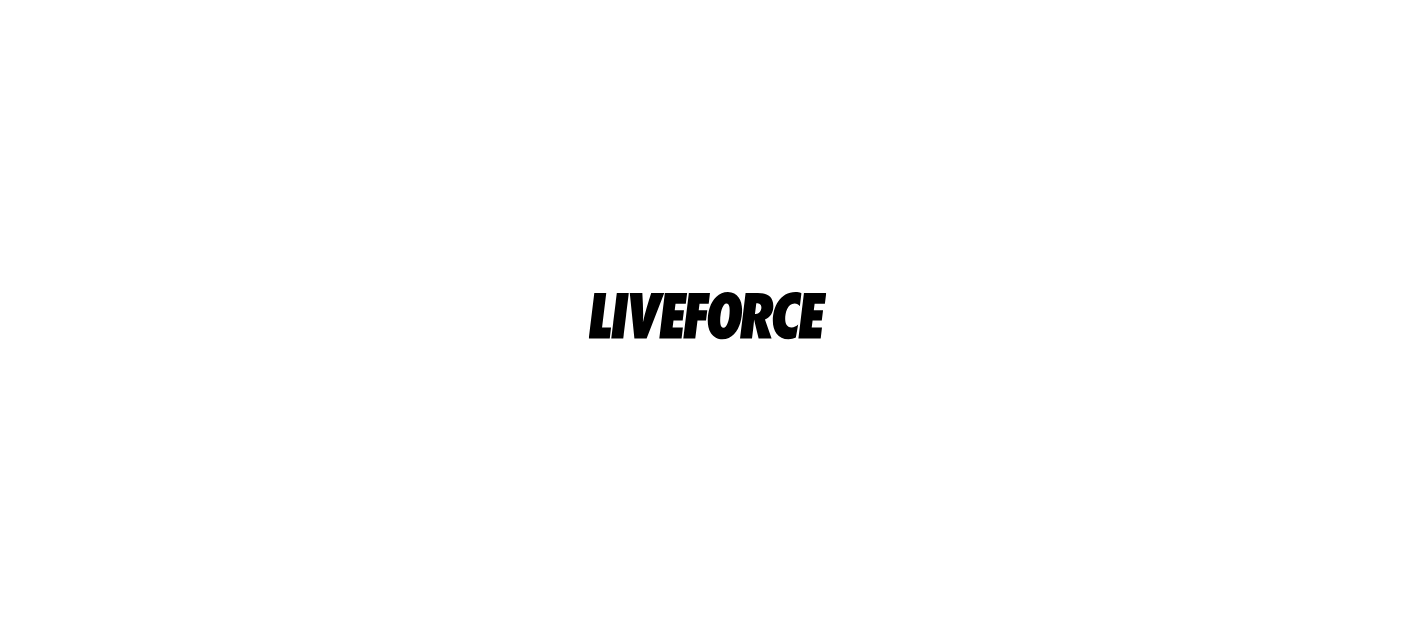 scroll, scrollTop: 0, scrollLeft: 0, axis: both 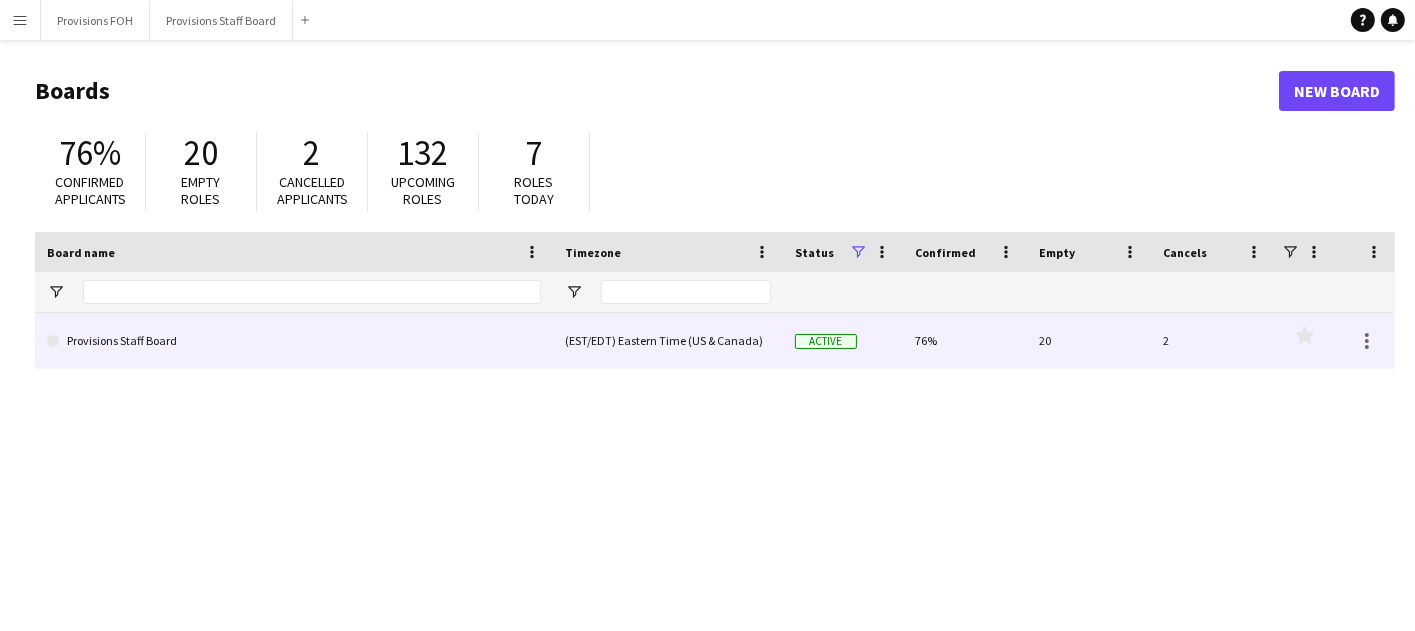 click on "Provisions Staff Board" 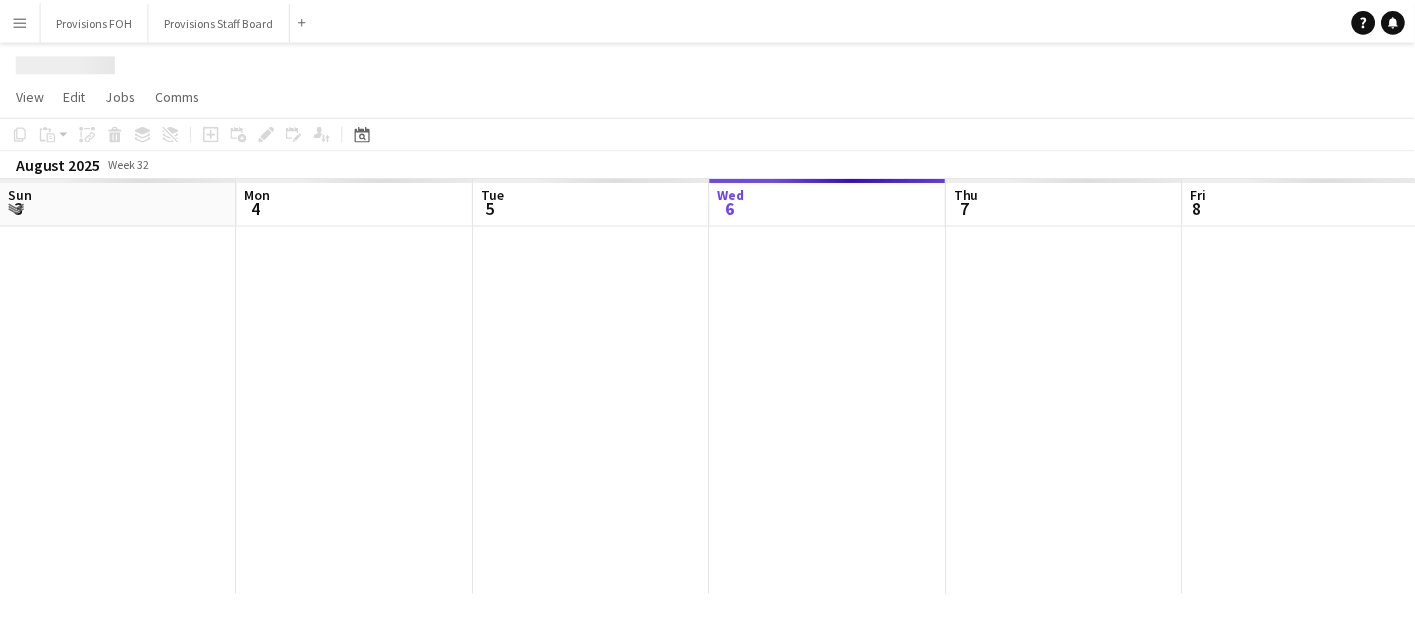 scroll, scrollTop: 0, scrollLeft: 478, axis: horizontal 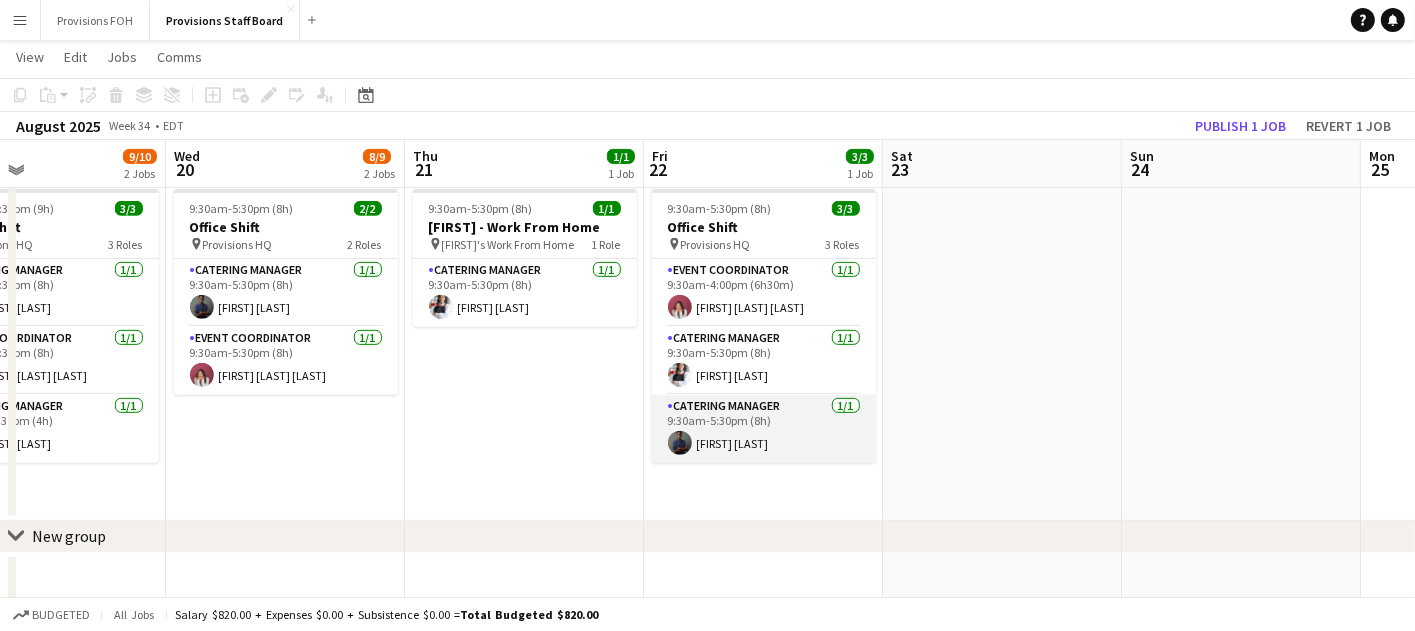 click on "Catering Manager   1/1   9:30am-5:30pm (8h)
[FIRST] [LAST]" at bounding box center [764, 429] 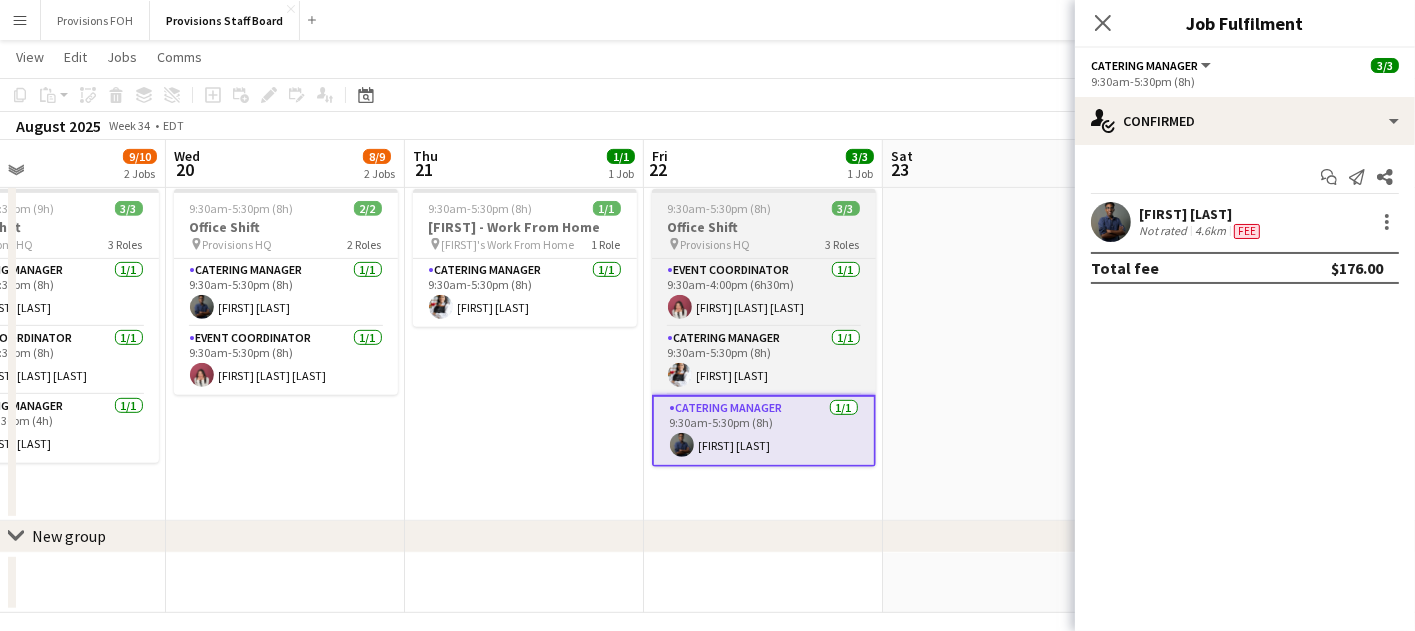 click on "Office Shift" at bounding box center [764, 227] 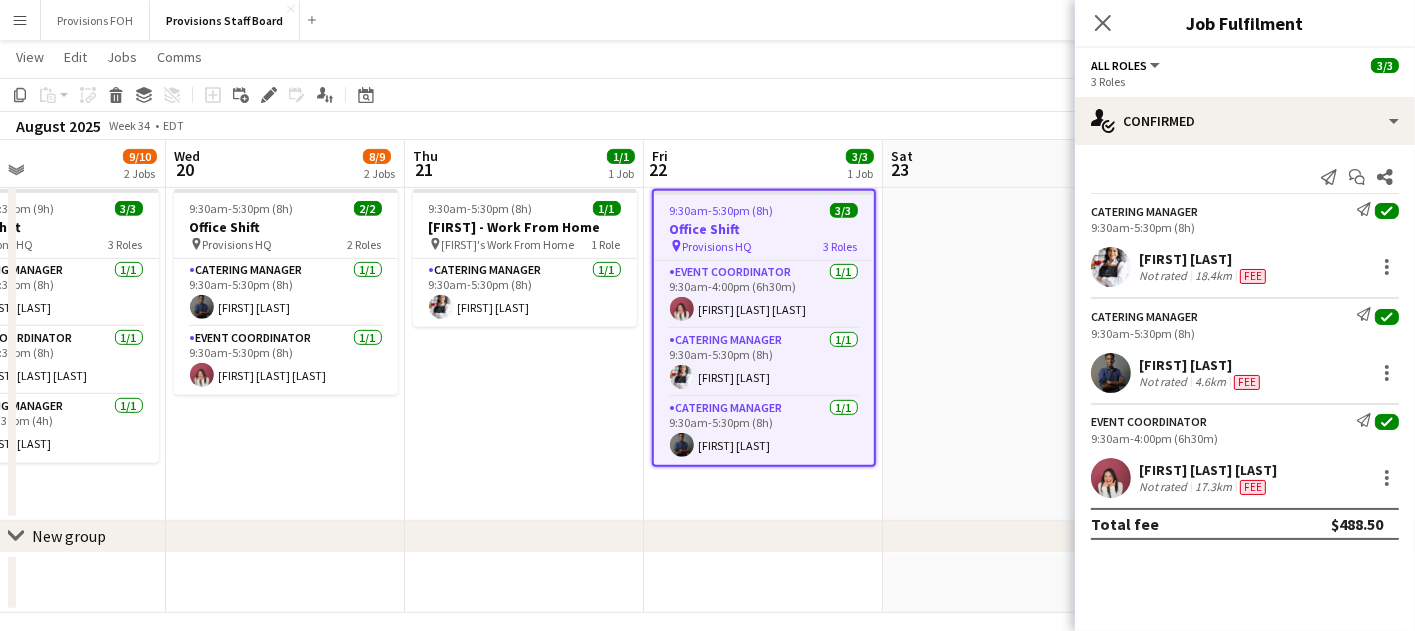 click on "9:30am-5:30pm (8h)" at bounding box center (1245, 333) 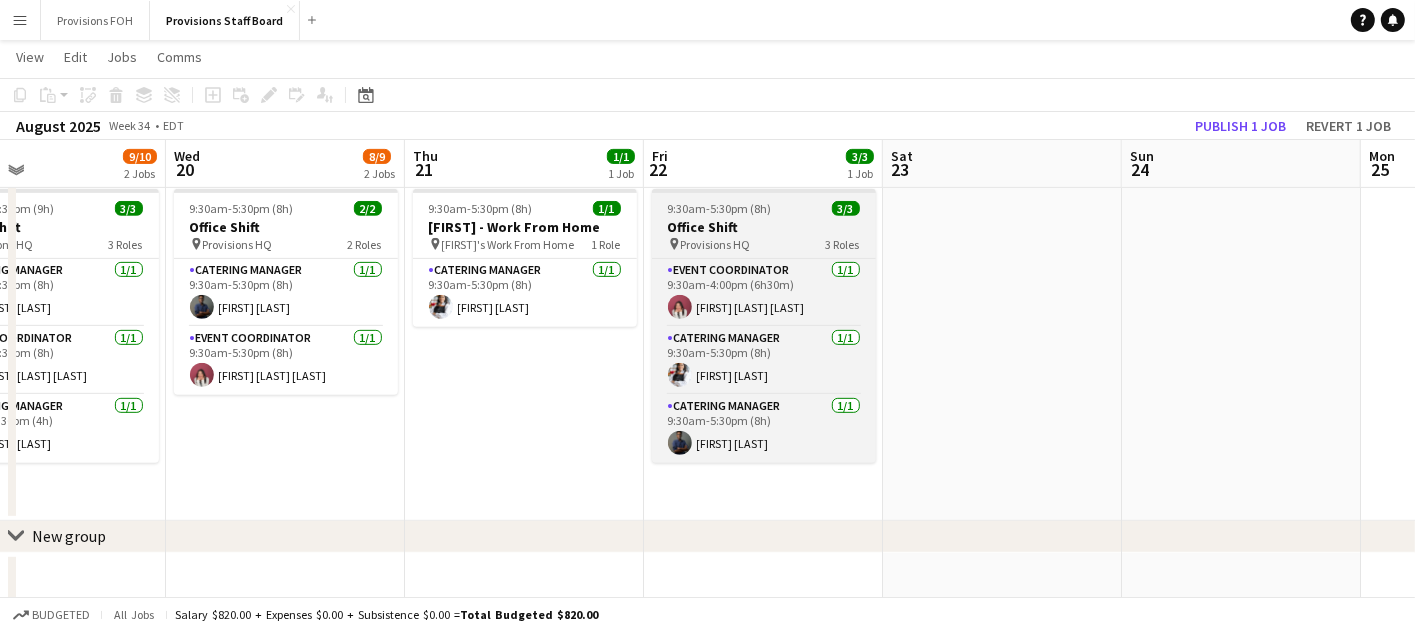 click on "Office Shift" at bounding box center (764, 227) 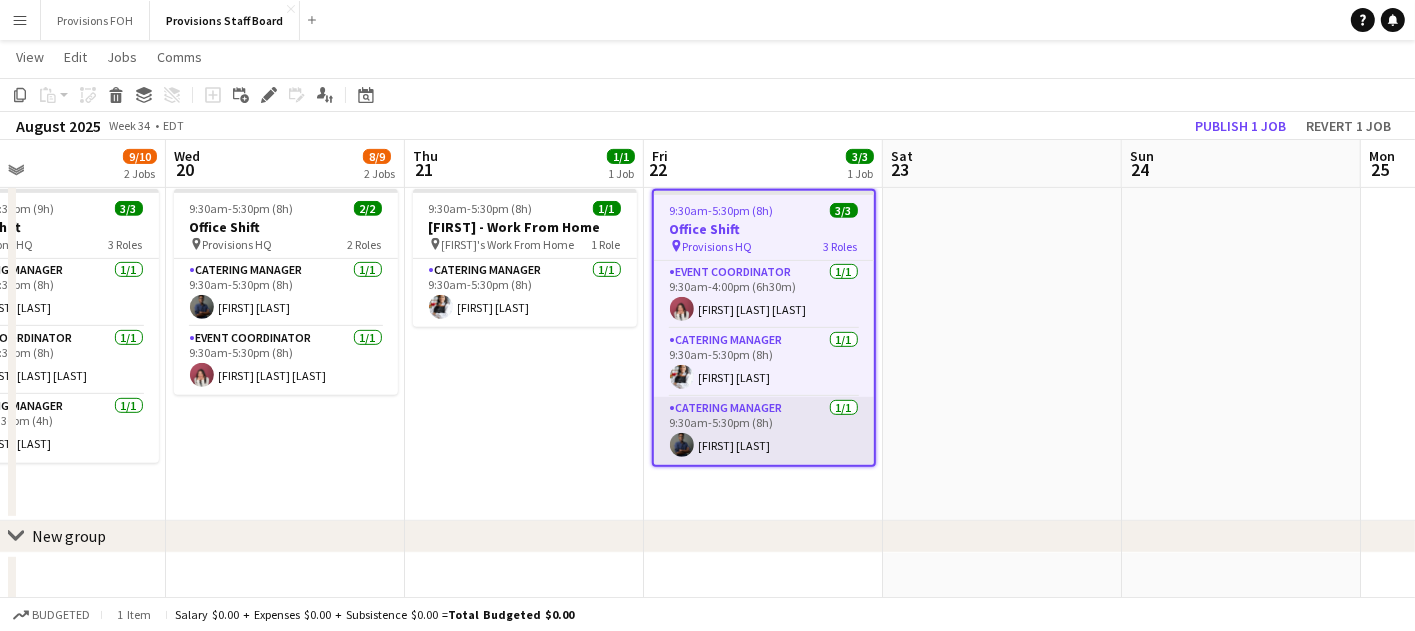 click on "Catering Manager   1/1   9:30am-5:30pm (8h)
[FIRST] [LAST]" at bounding box center (764, 431) 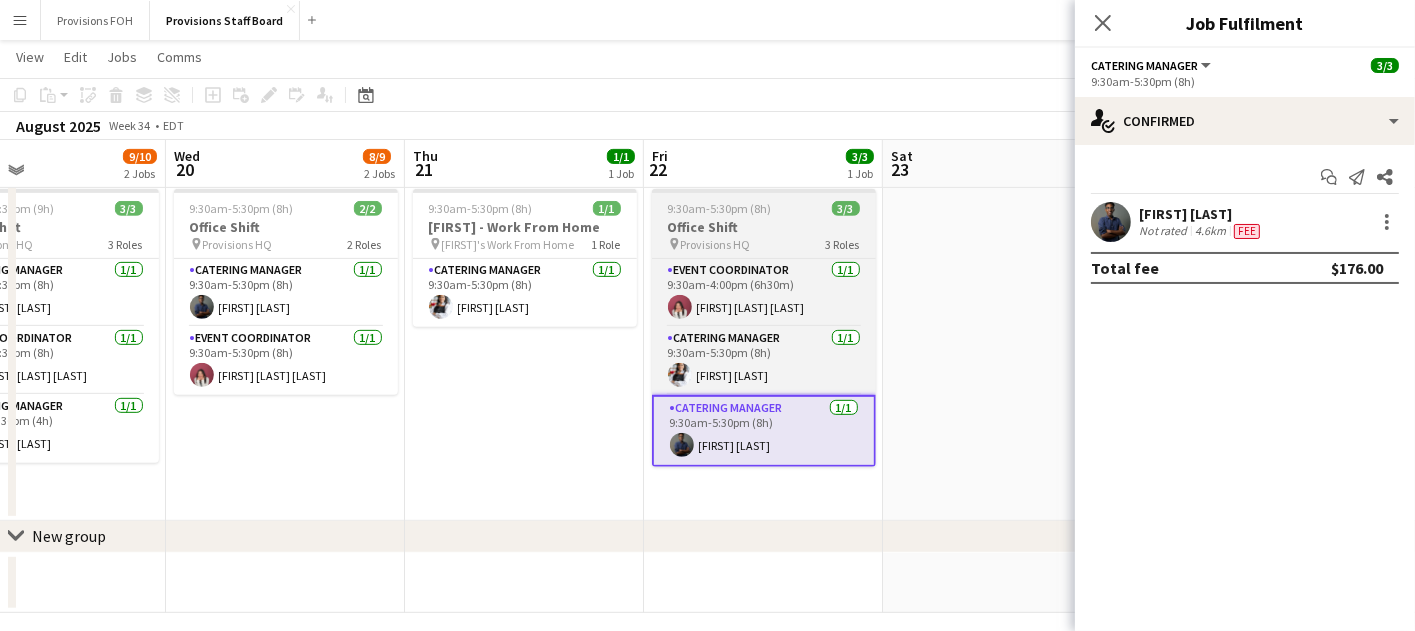click on "Office Shift" at bounding box center [764, 227] 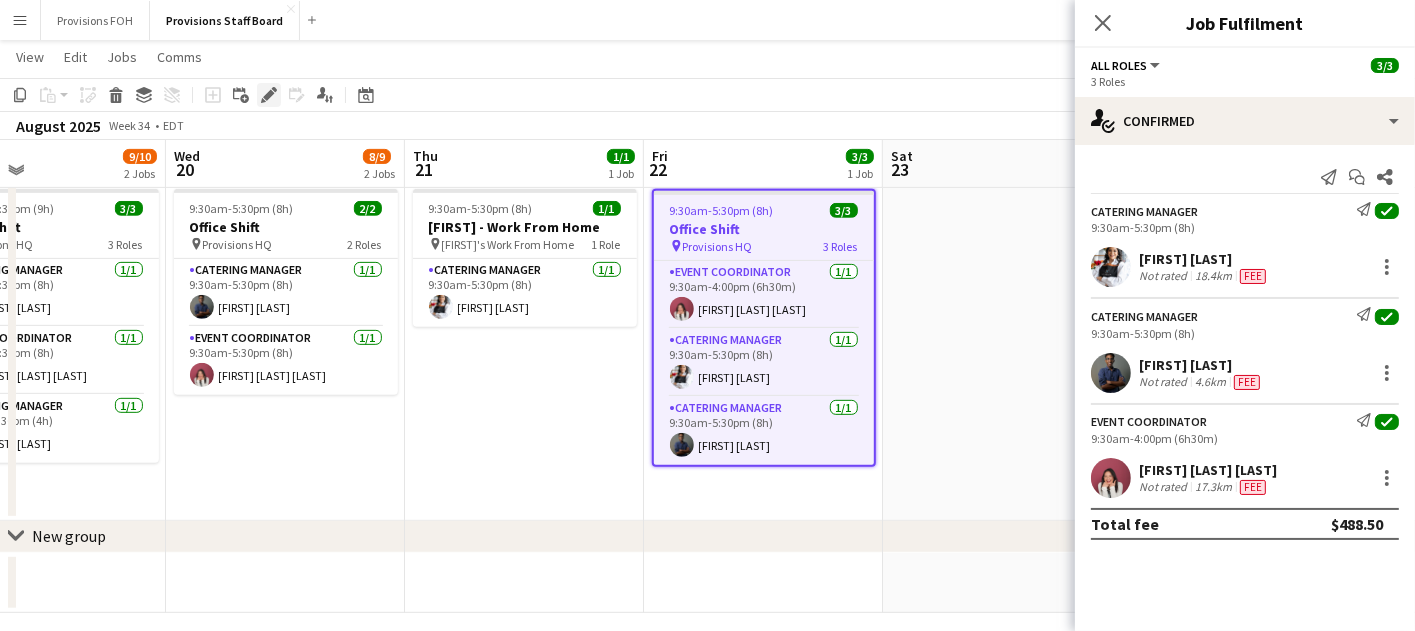 click 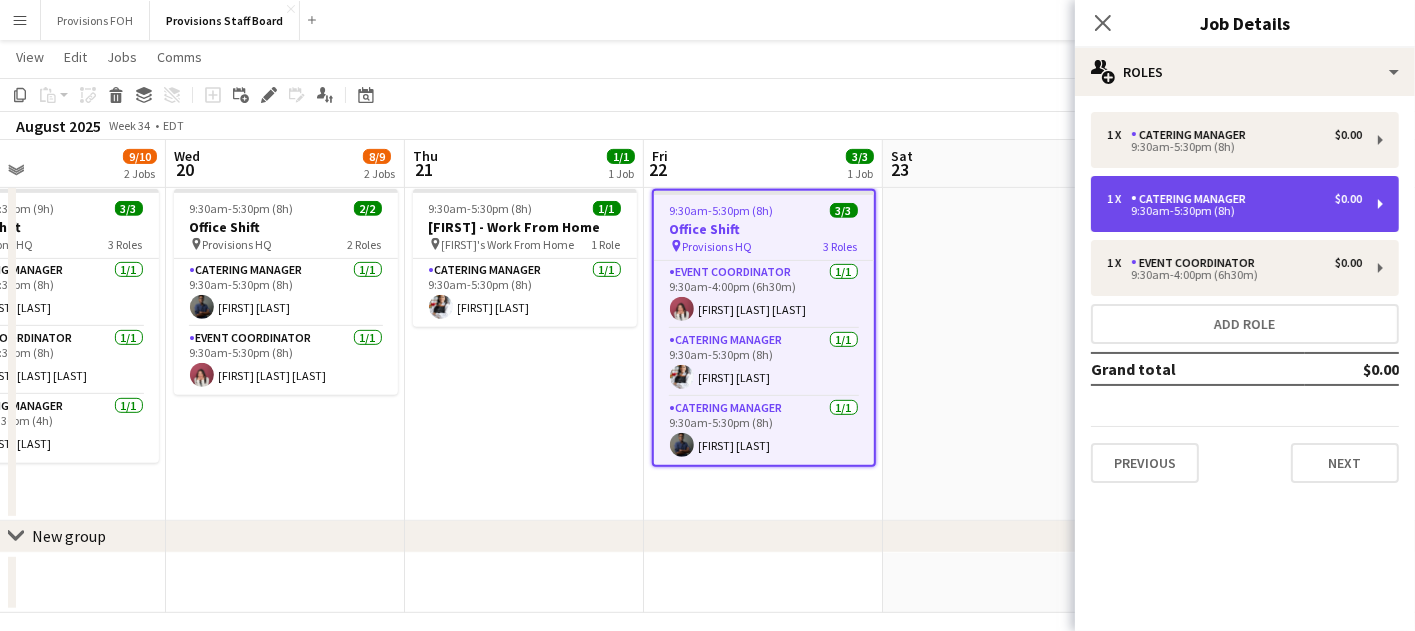 click on "1 x   Catering Manager   $0.00   9:30am-5:30pm (8h)" at bounding box center (1245, 204) 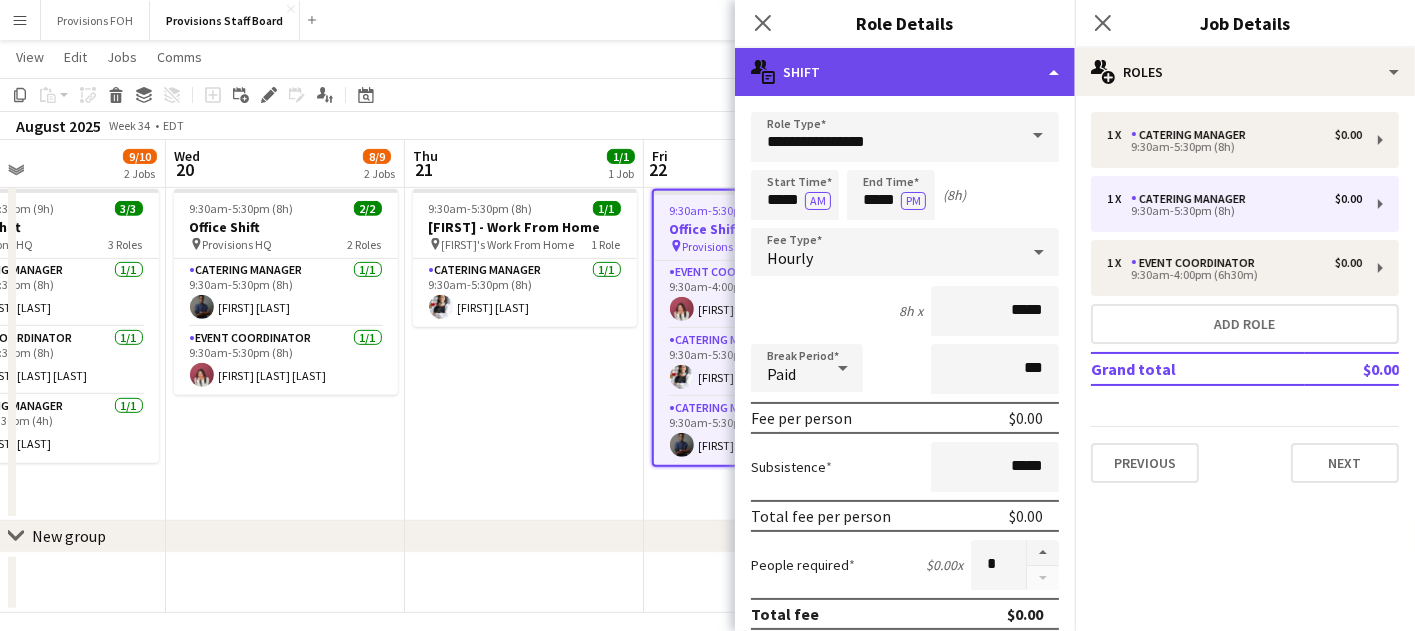 click on "multiple-actions-text
Shift" 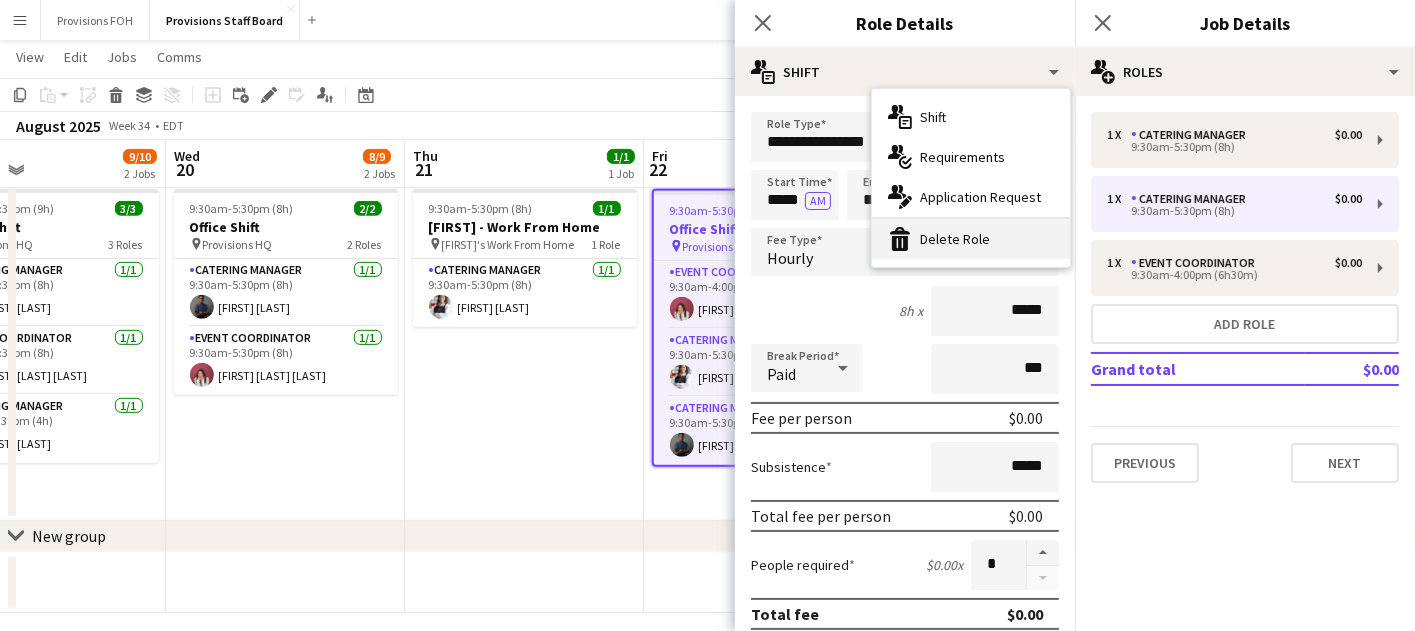 click on "bin-2
Delete Role" at bounding box center [971, 239] 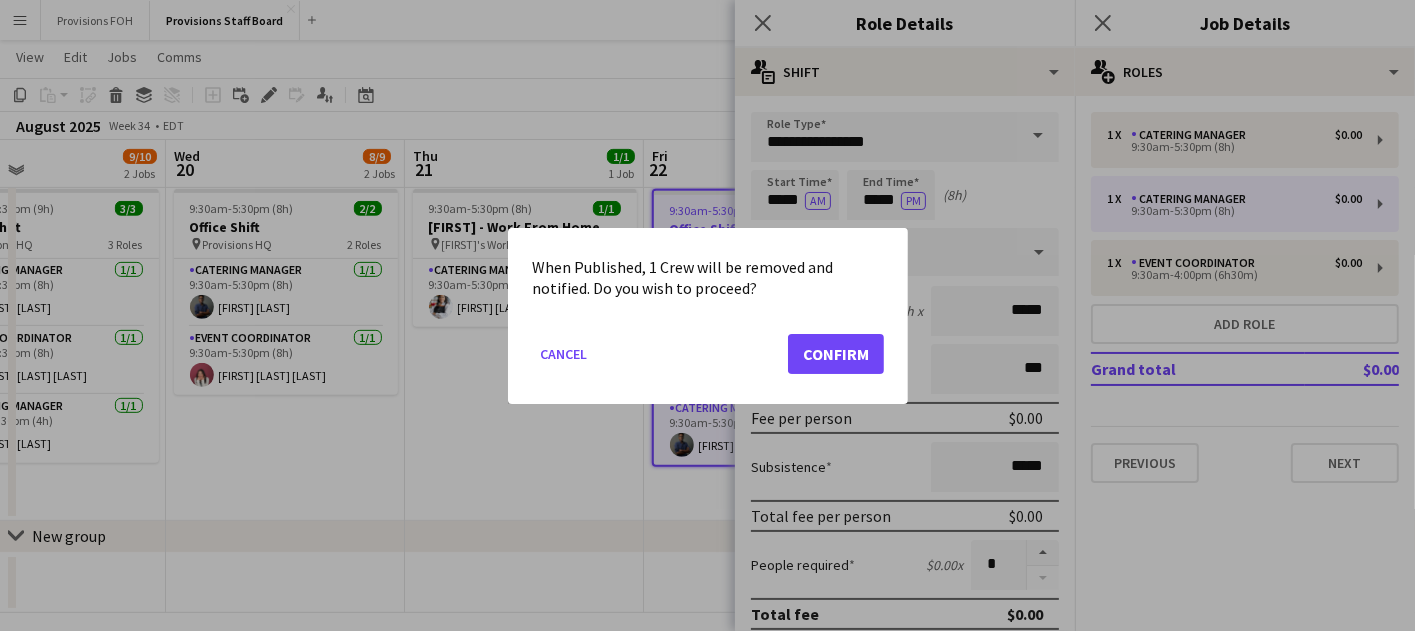 scroll, scrollTop: 0, scrollLeft: 0, axis: both 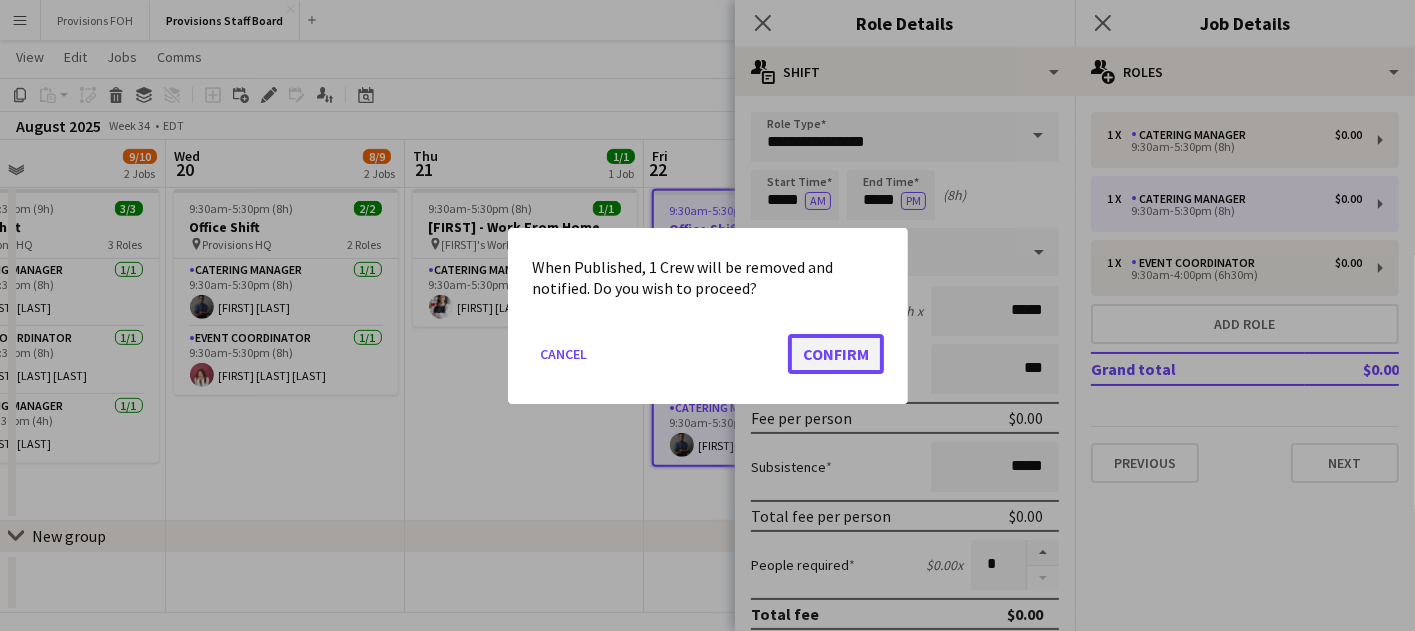 click on "Confirm" 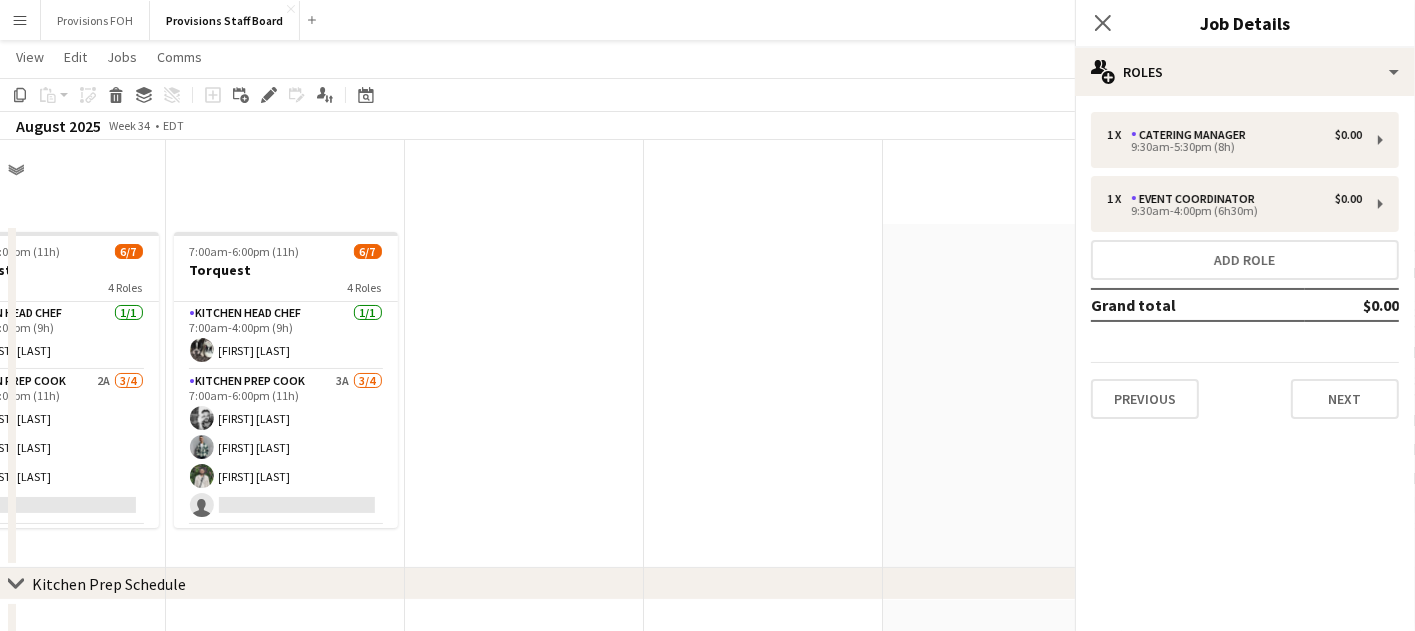 scroll, scrollTop: 795, scrollLeft: 0, axis: vertical 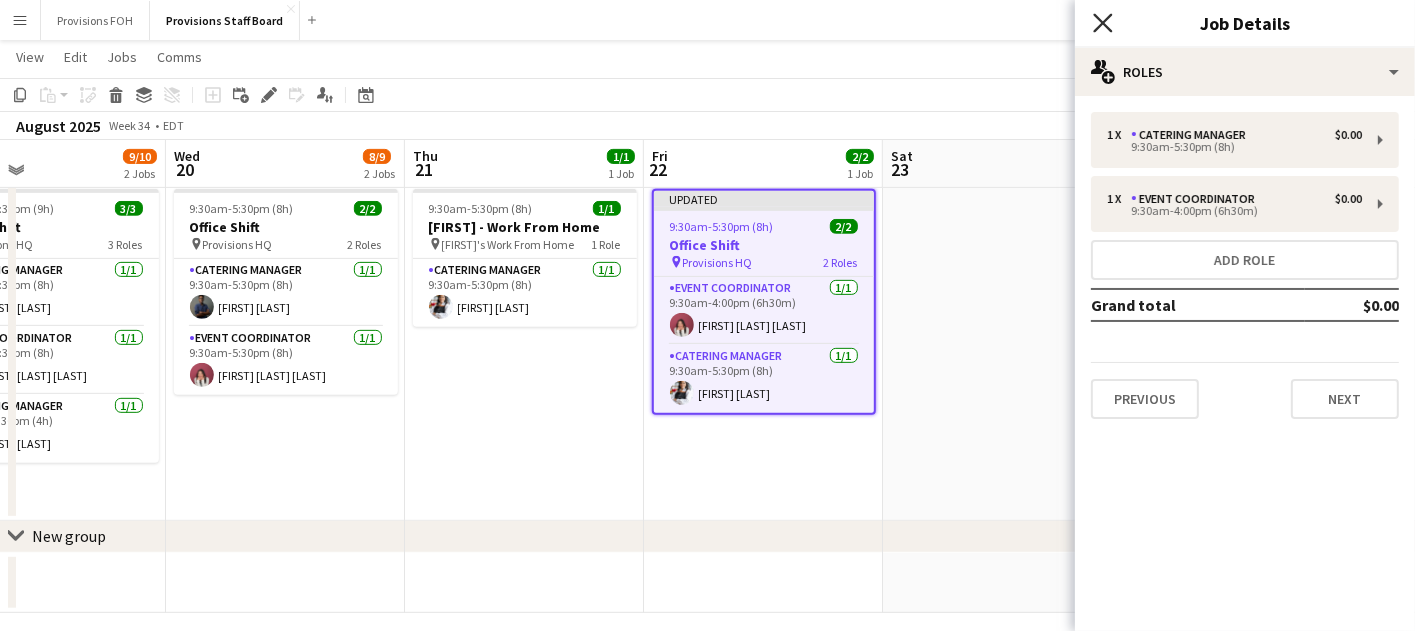click on "Close pop-in" 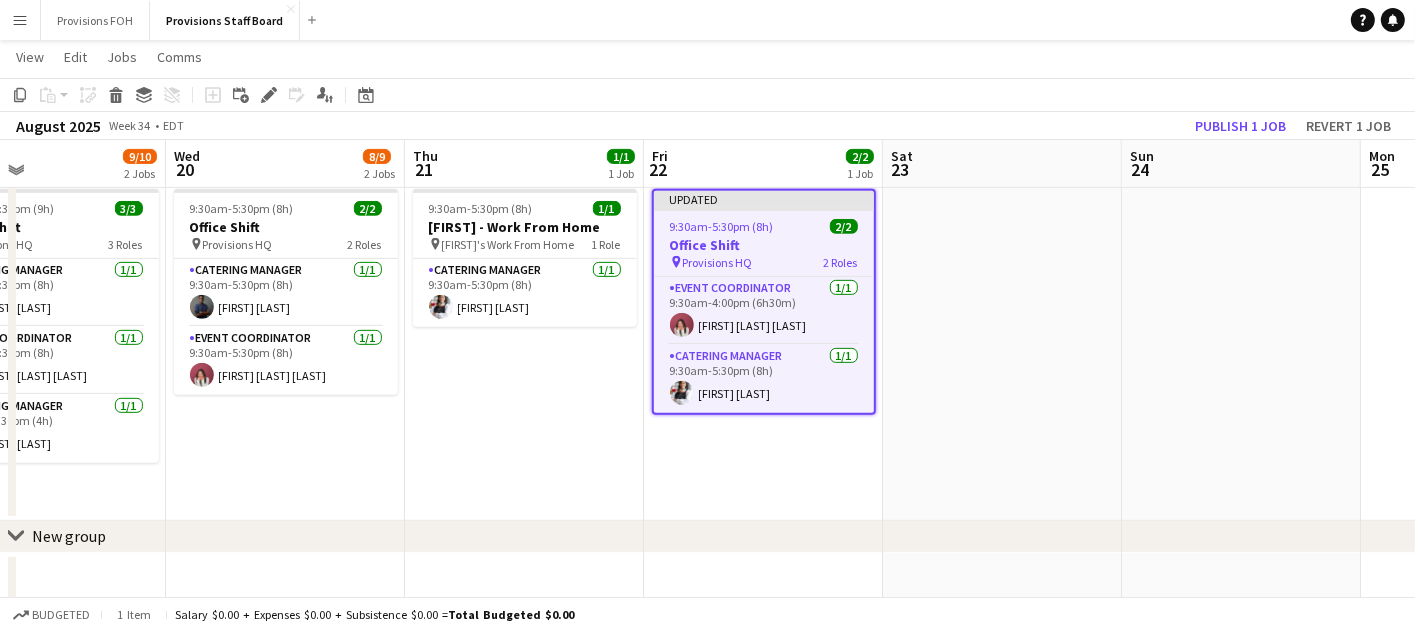 click on "Updated   9:30am-5:30pm (8h)    2/2   Office Shift
pin
Provisions HQ   2 Roles   Event Coordinator   1/1   9:30am-4:00pm (6h30m)
[FIRST] [LAST]  Catering Manager   1/1   9:30am-5:30pm (8h)
[FIRST] [LAST]" at bounding box center [764, 302] 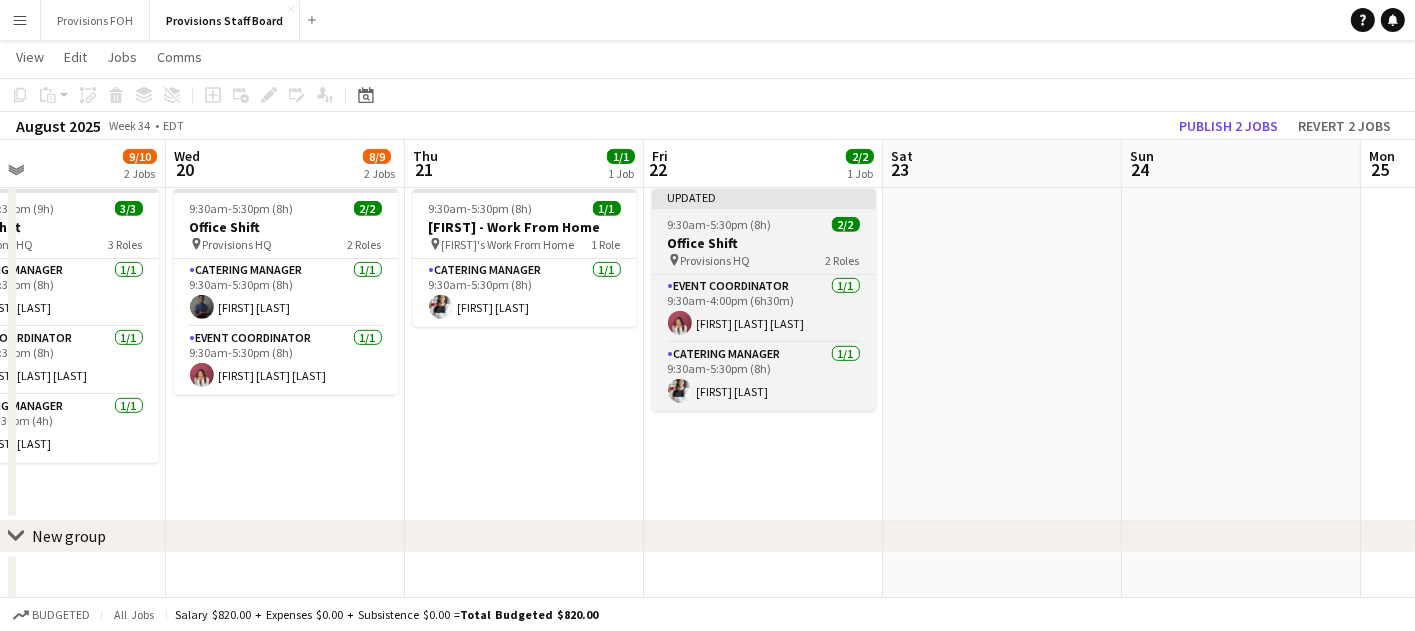 click on "Office Shift" at bounding box center [764, 243] 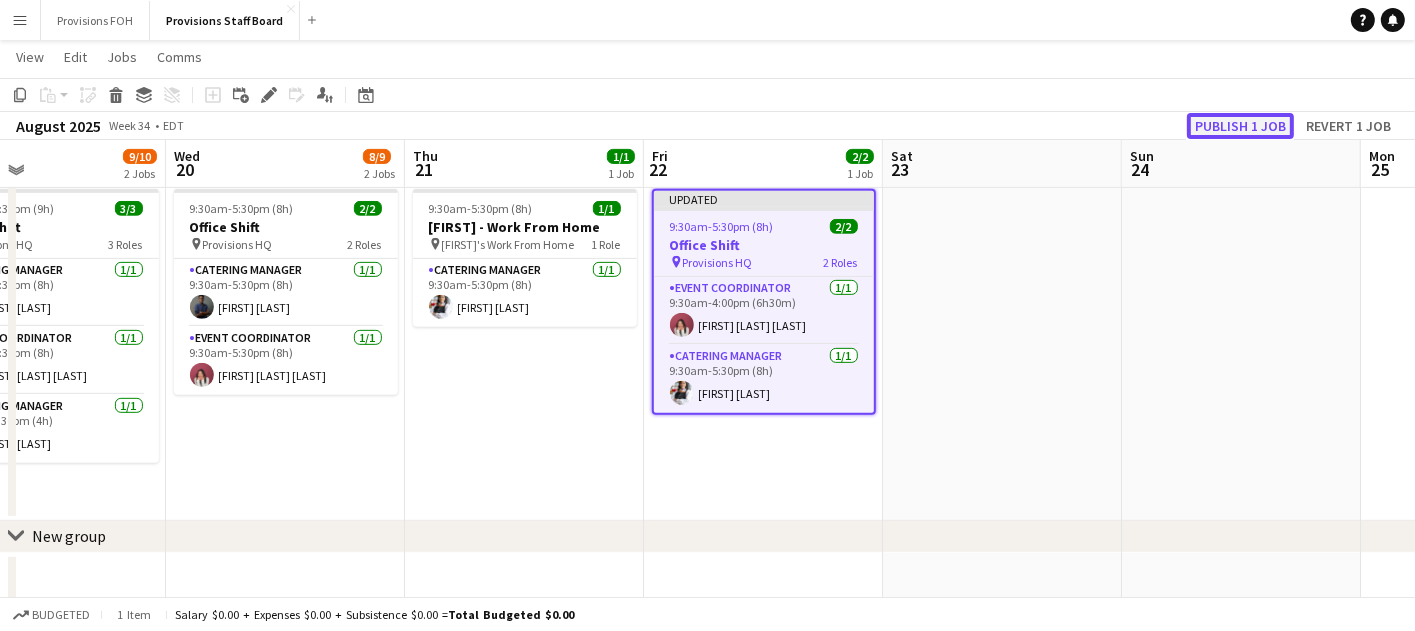 click on "Publish 1 job" 